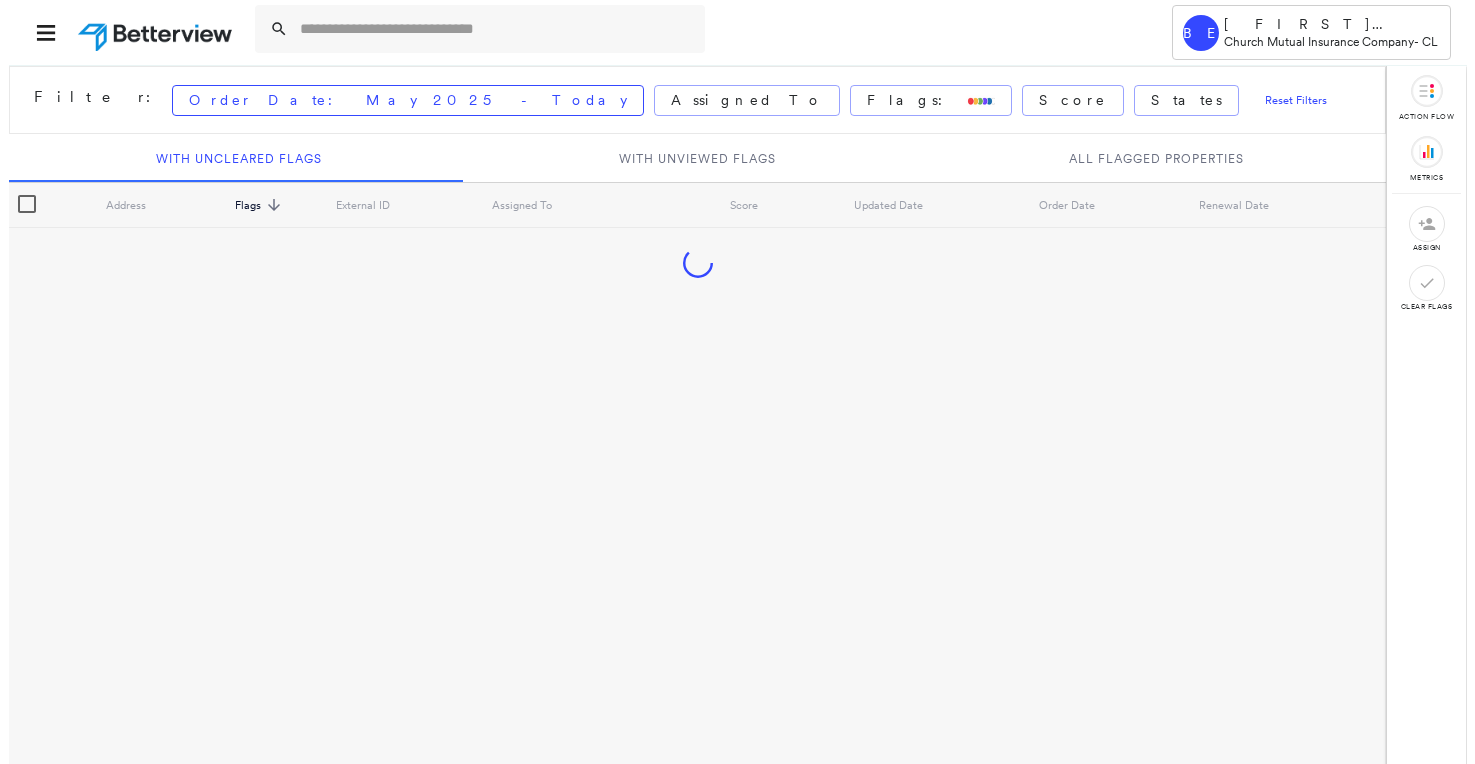 scroll, scrollTop: 0, scrollLeft: 0, axis: both 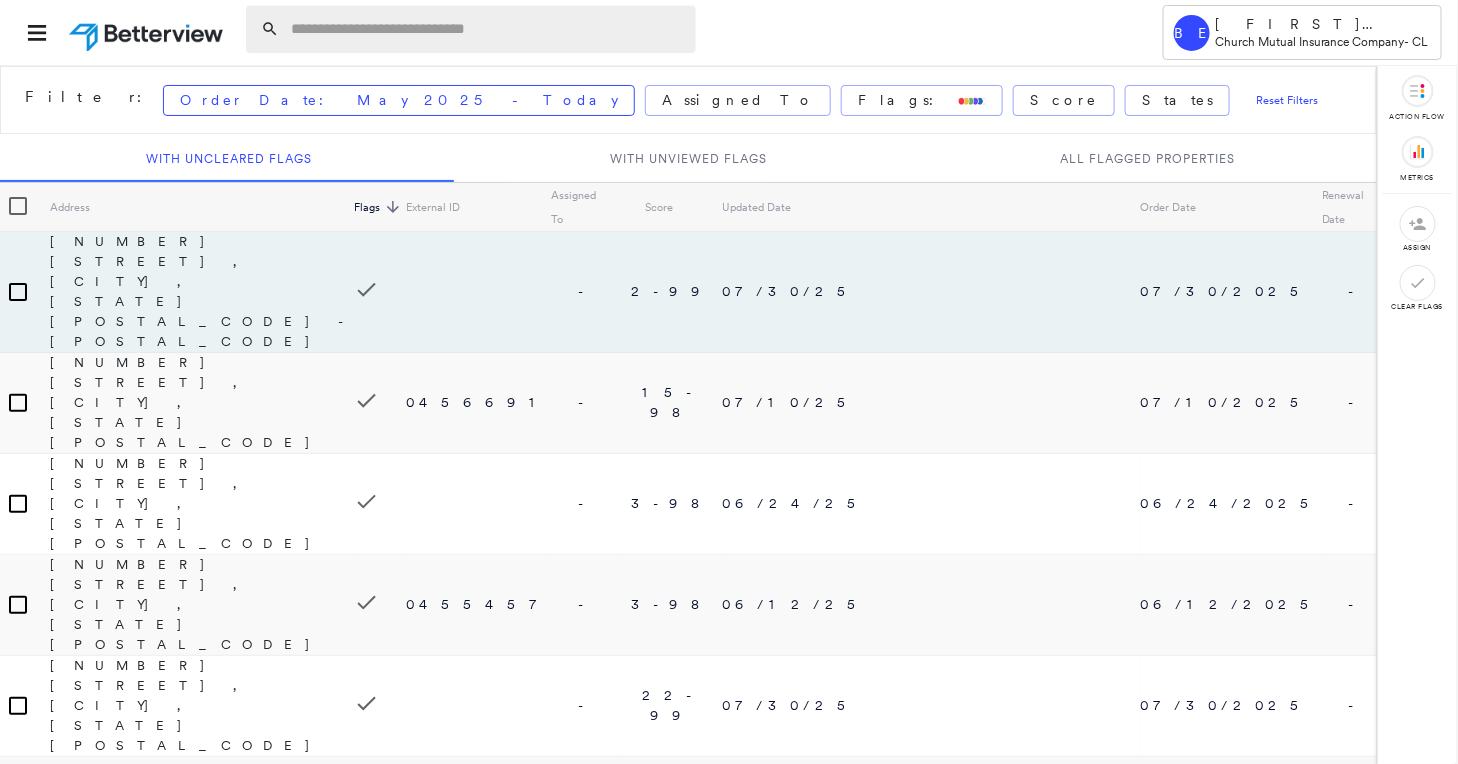 click at bounding box center [487, 29] 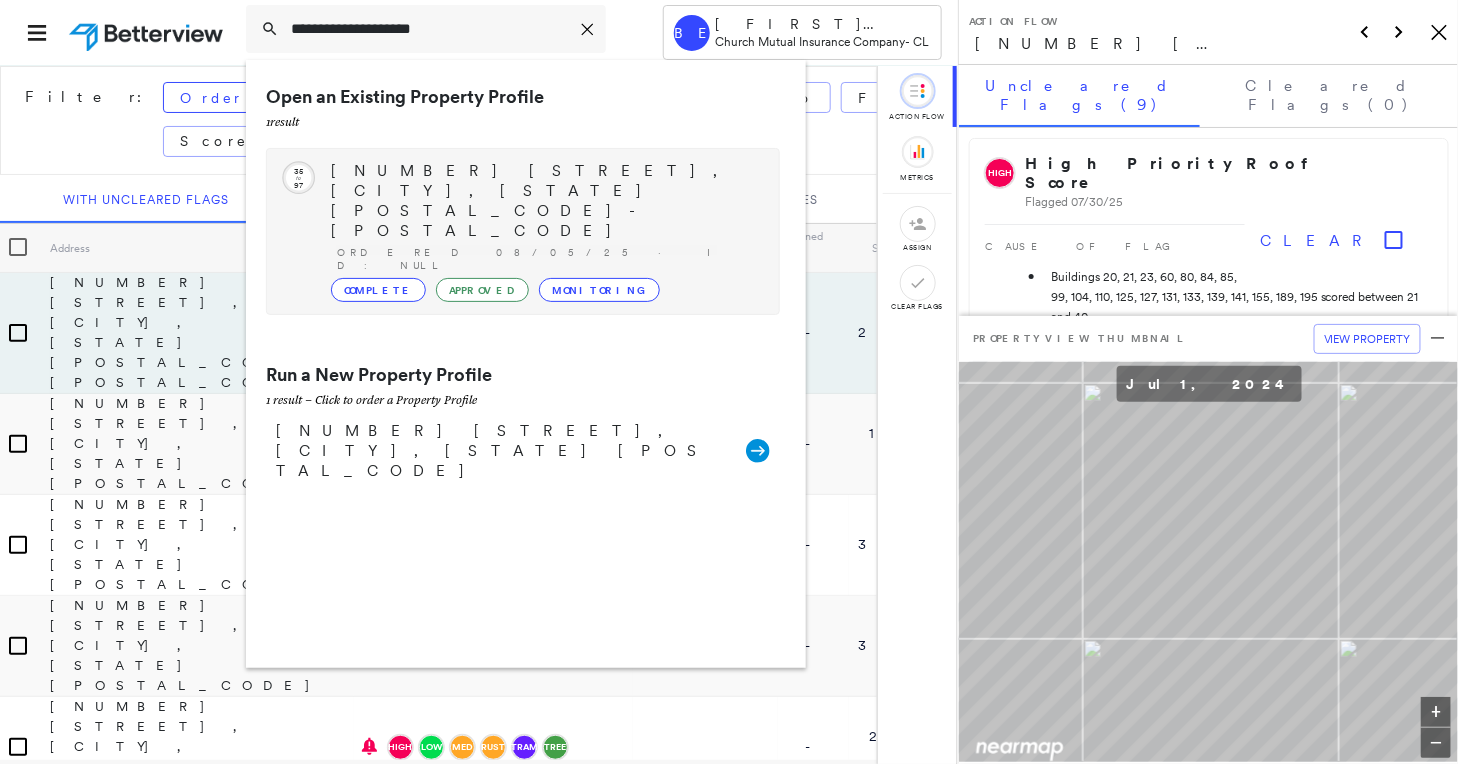 type on "**********" 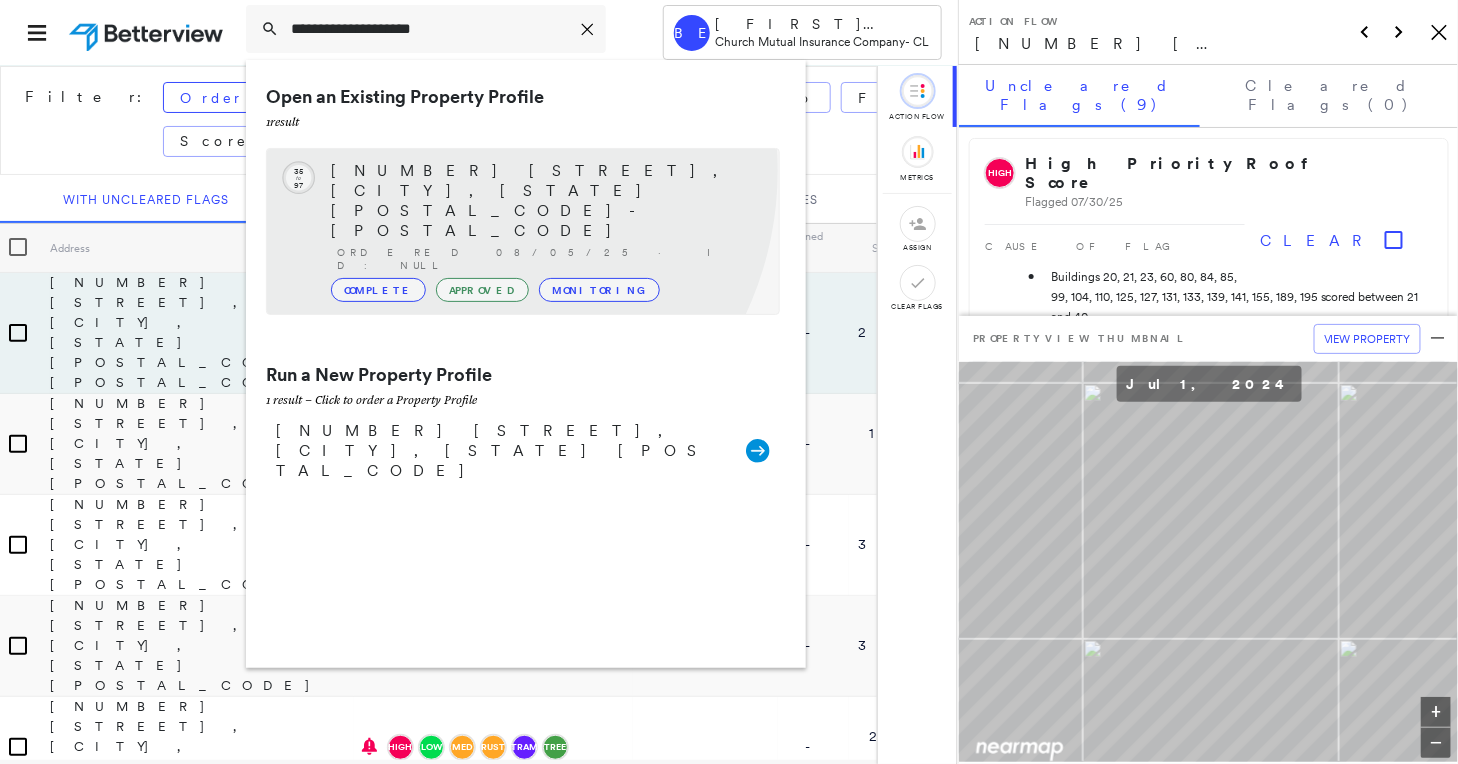 click on "[NUMBER] [STREET], [CITY], [STATE] [POSTAL_CODE]-[POSTAL_CODE]" at bounding box center [545, 201] 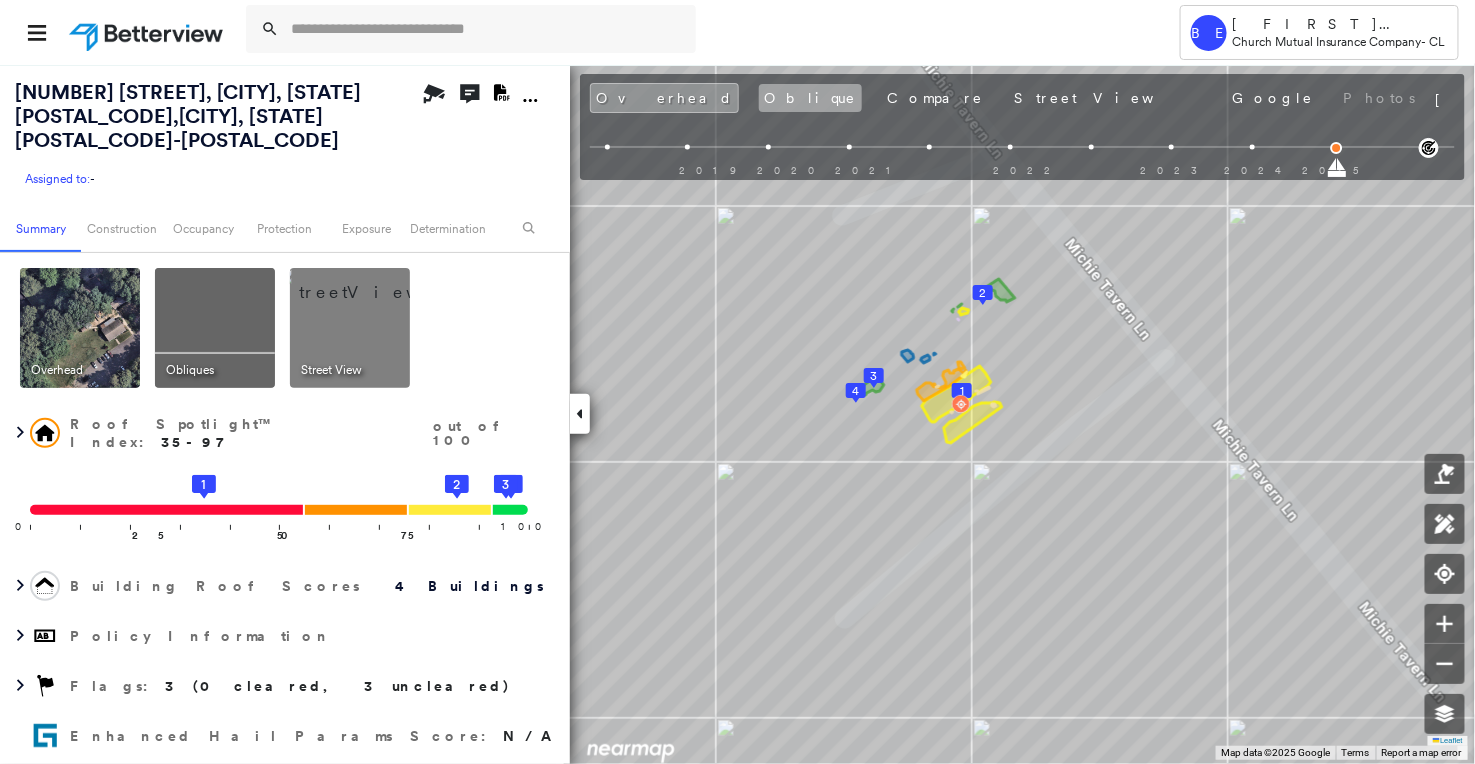 click on "Oblique" at bounding box center (810, 98) 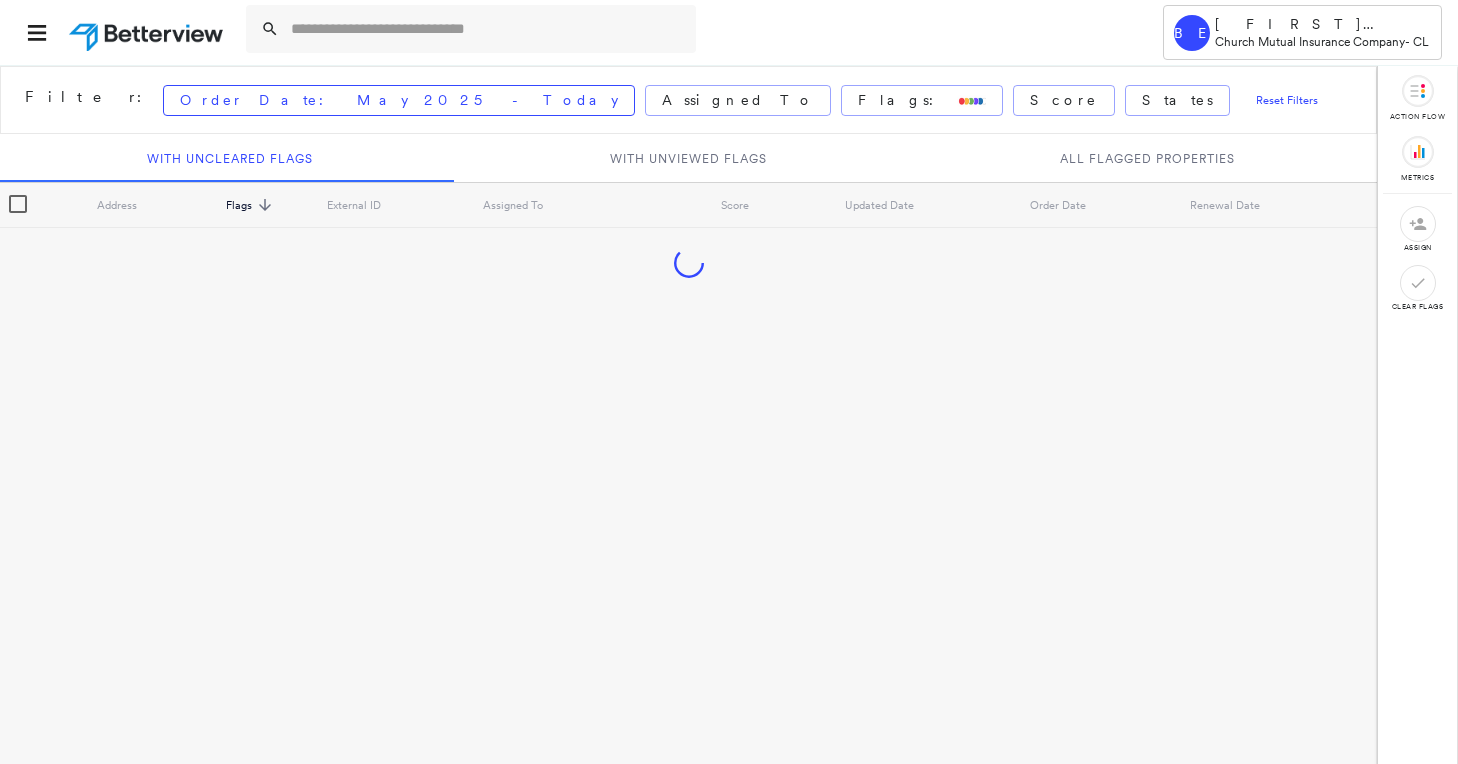 scroll, scrollTop: 0, scrollLeft: 0, axis: both 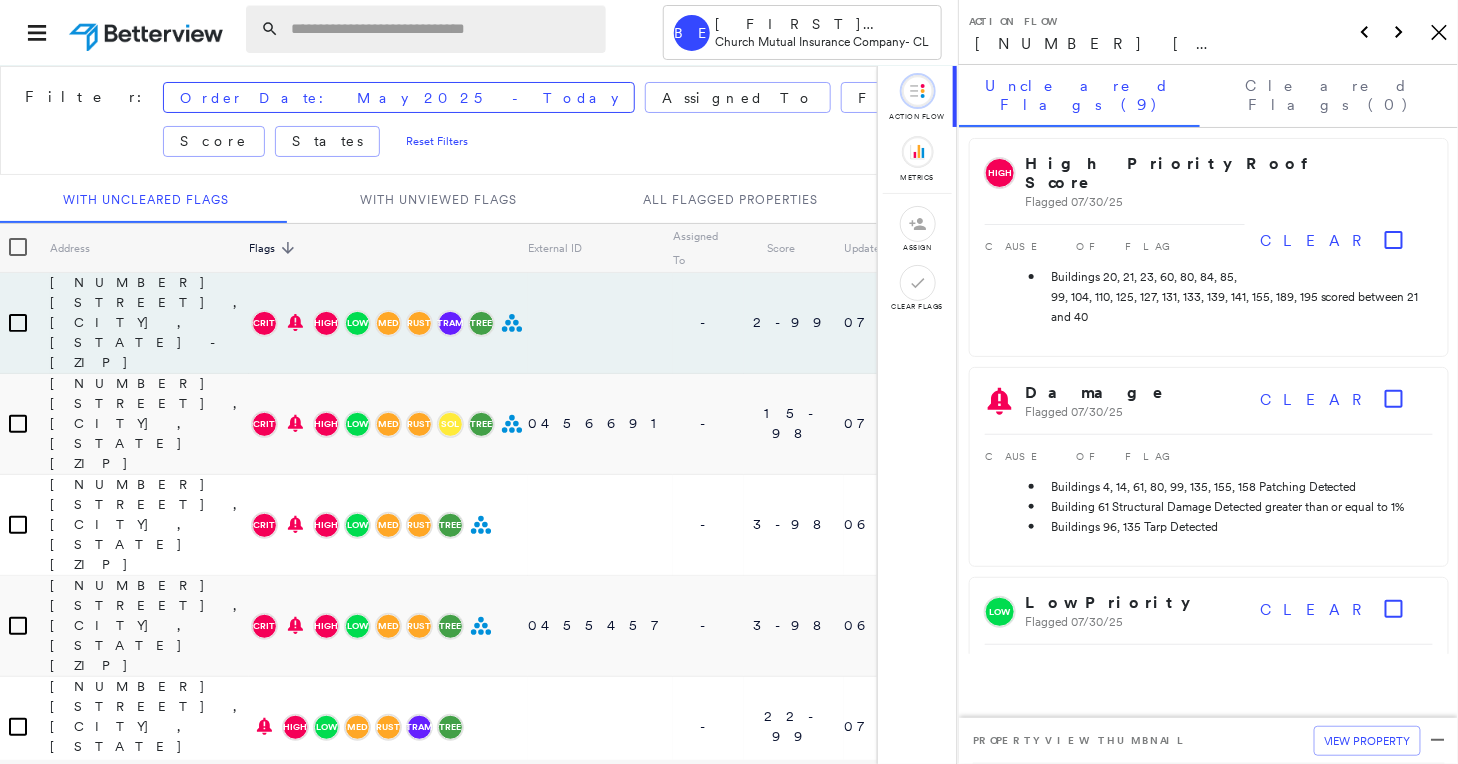 click at bounding box center (442, 29) 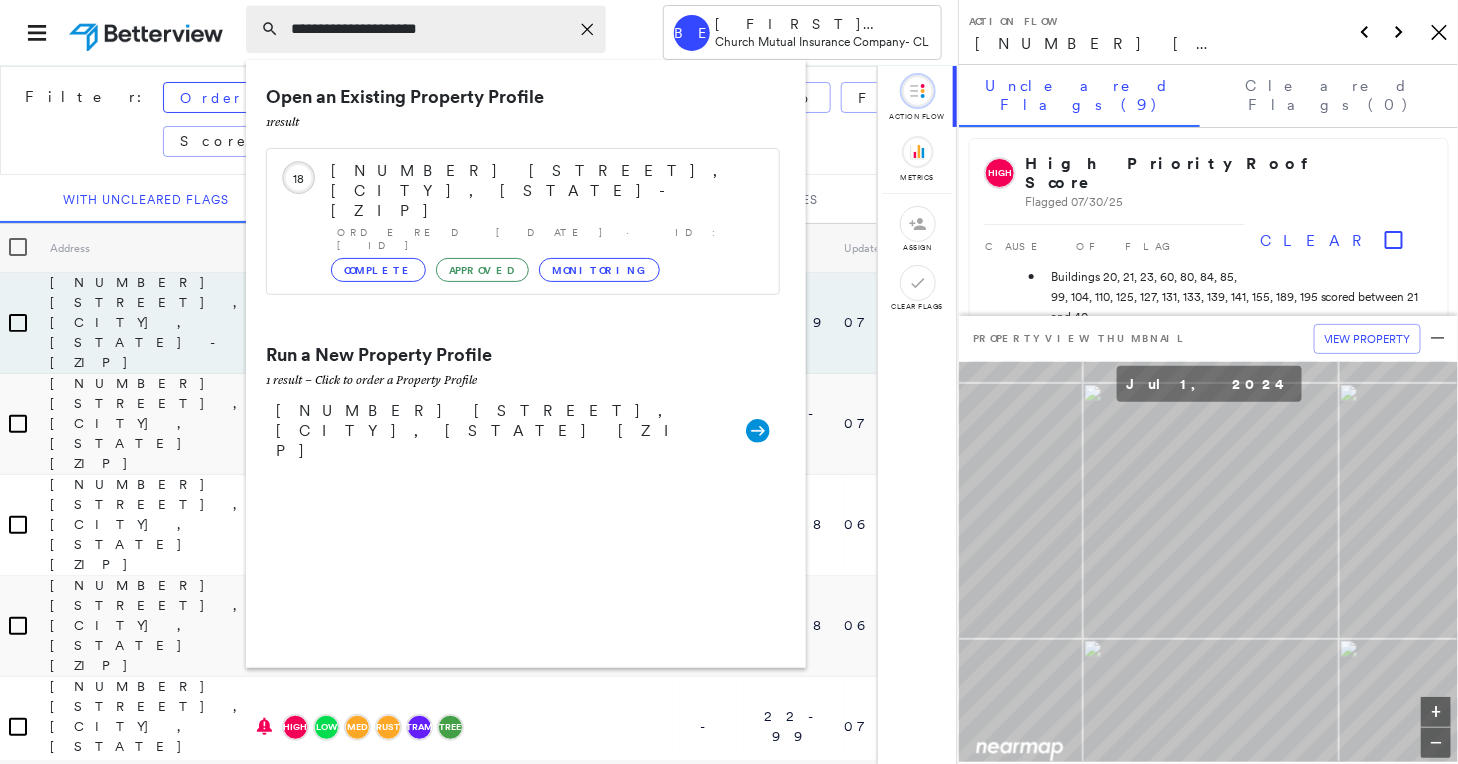 type on "**********" 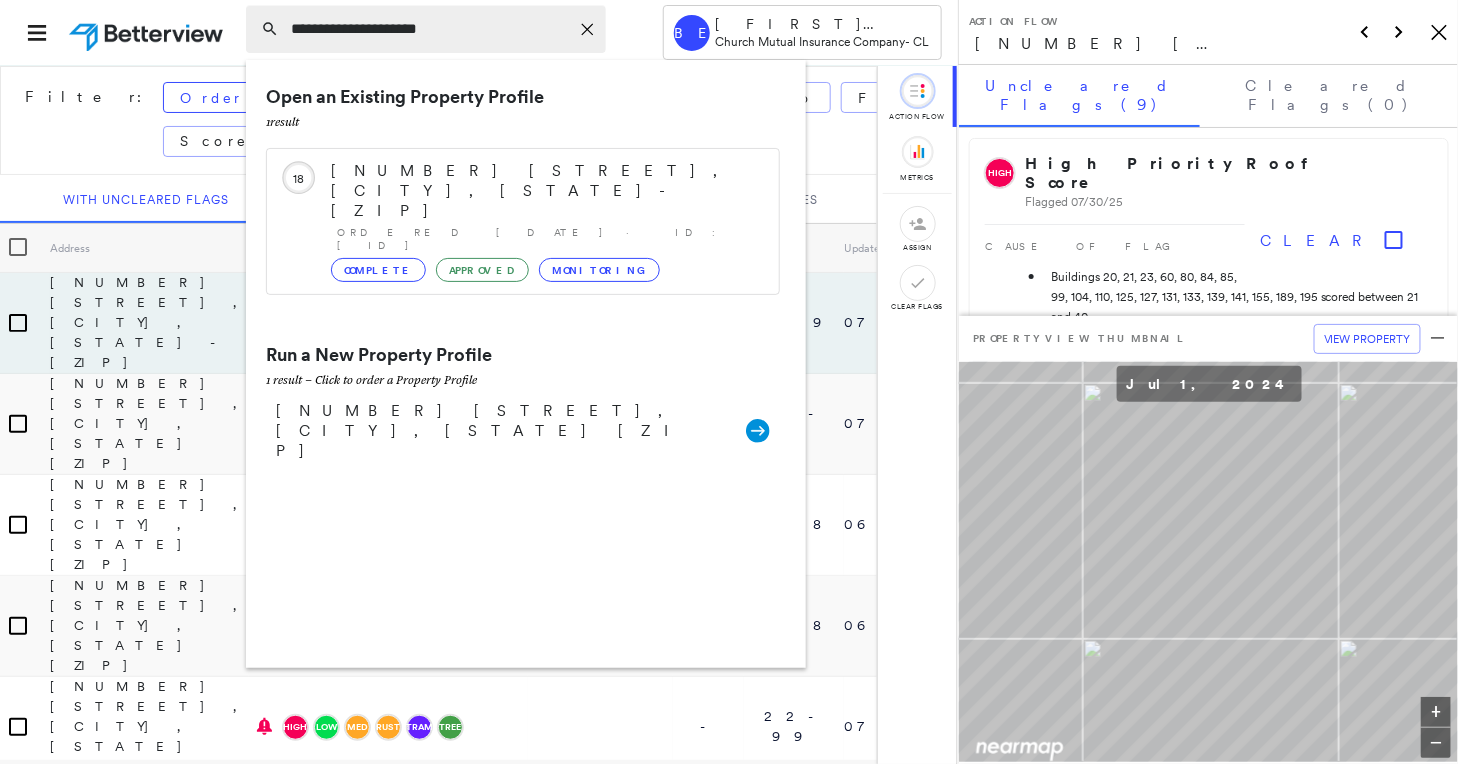click on "Icon_Closemodal" 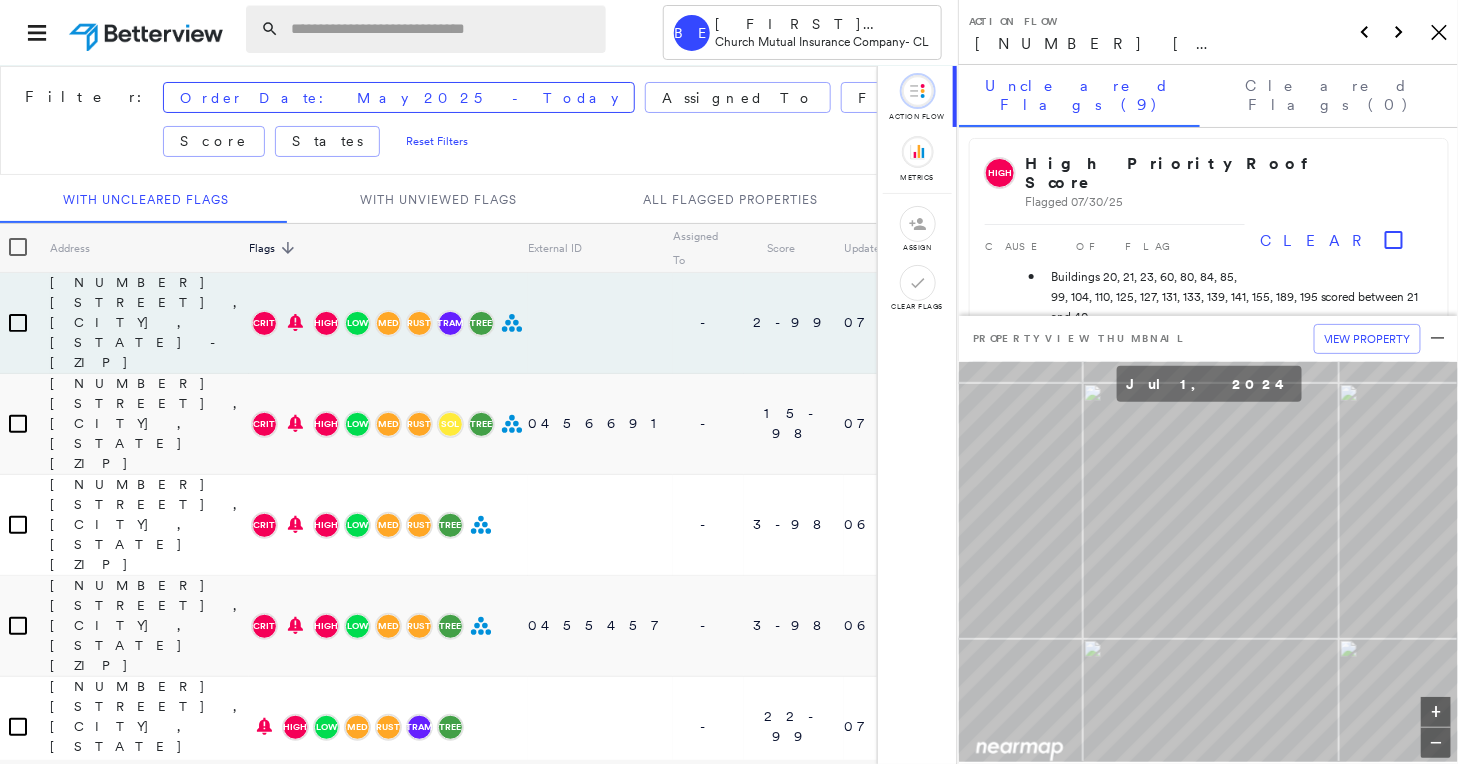 click at bounding box center (148, 32) 